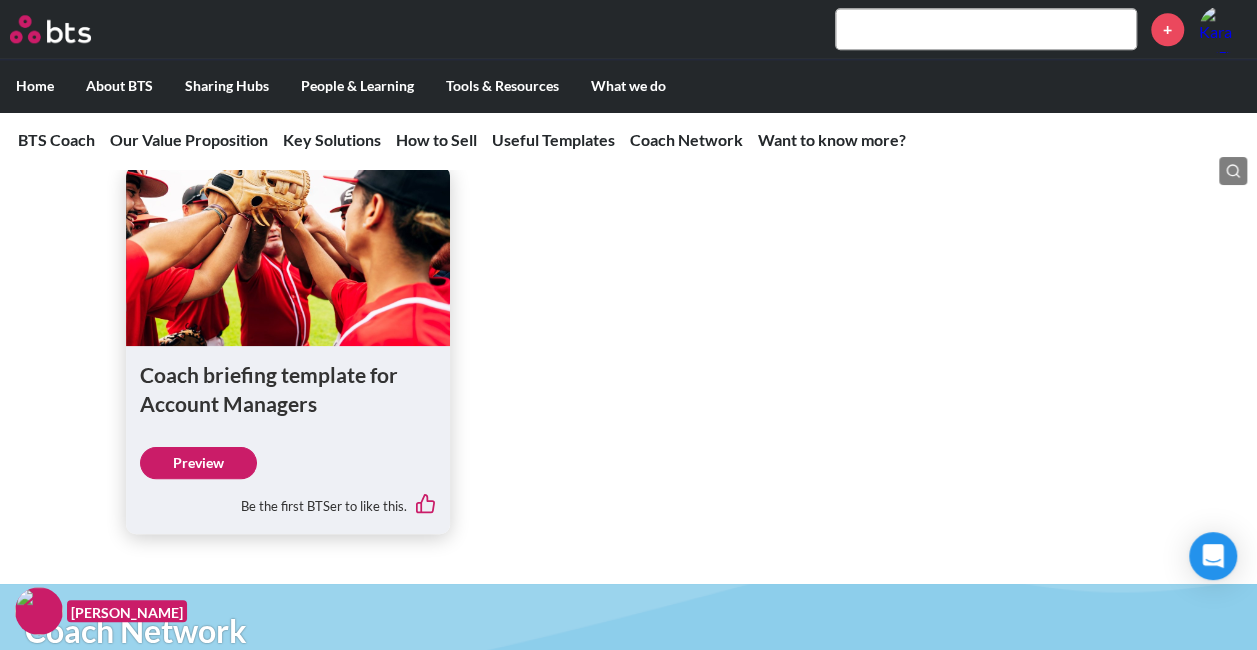 scroll, scrollTop: 8760, scrollLeft: 0, axis: vertical 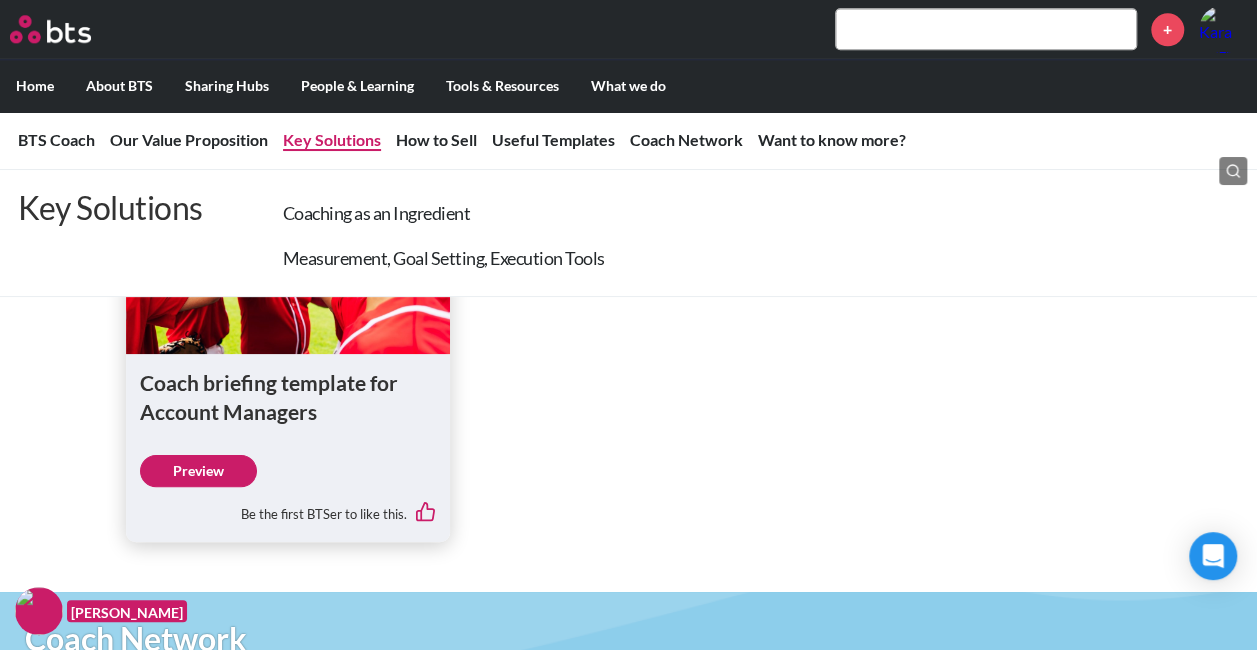 click on "Key Solutions" at bounding box center [332, 139] 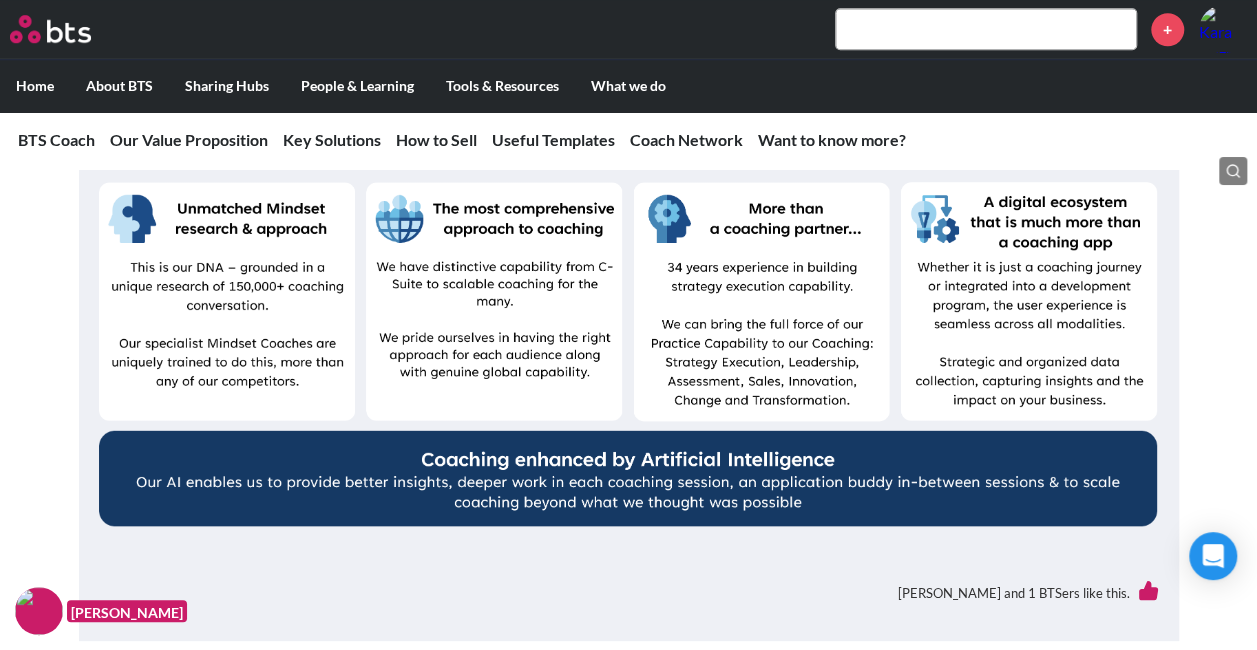 scroll, scrollTop: 164, scrollLeft: 0, axis: vertical 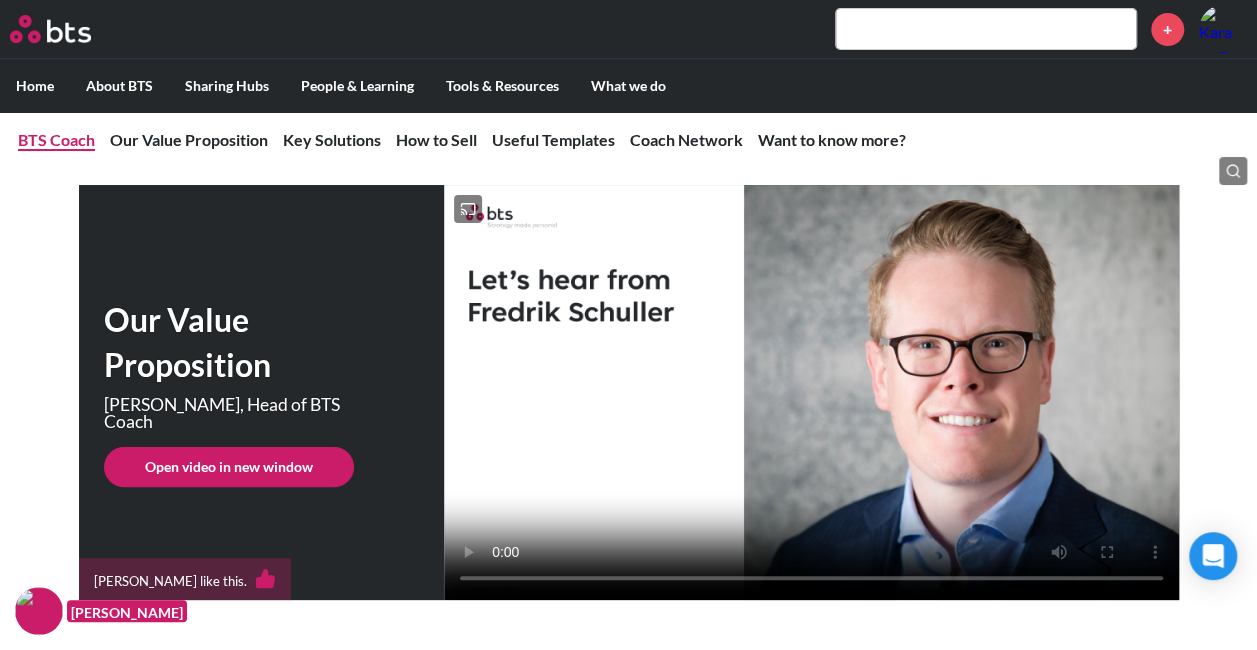 click on "BTS Coach" at bounding box center (56, 139) 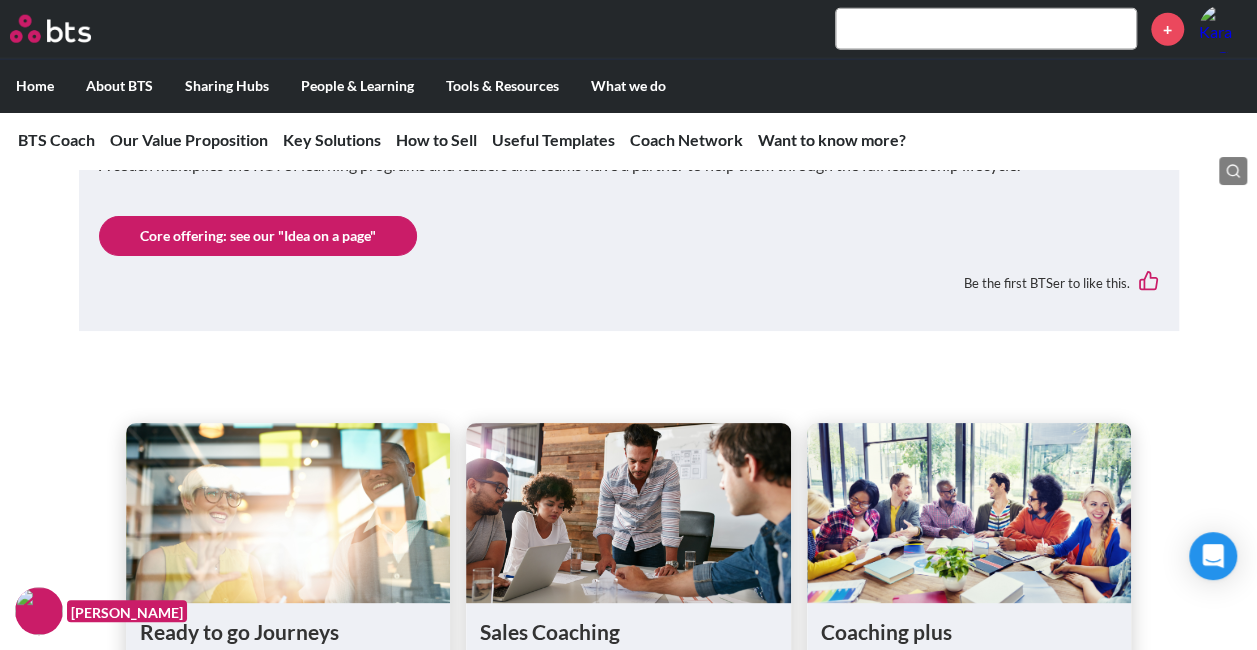 scroll, scrollTop: 2200, scrollLeft: 0, axis: vertical 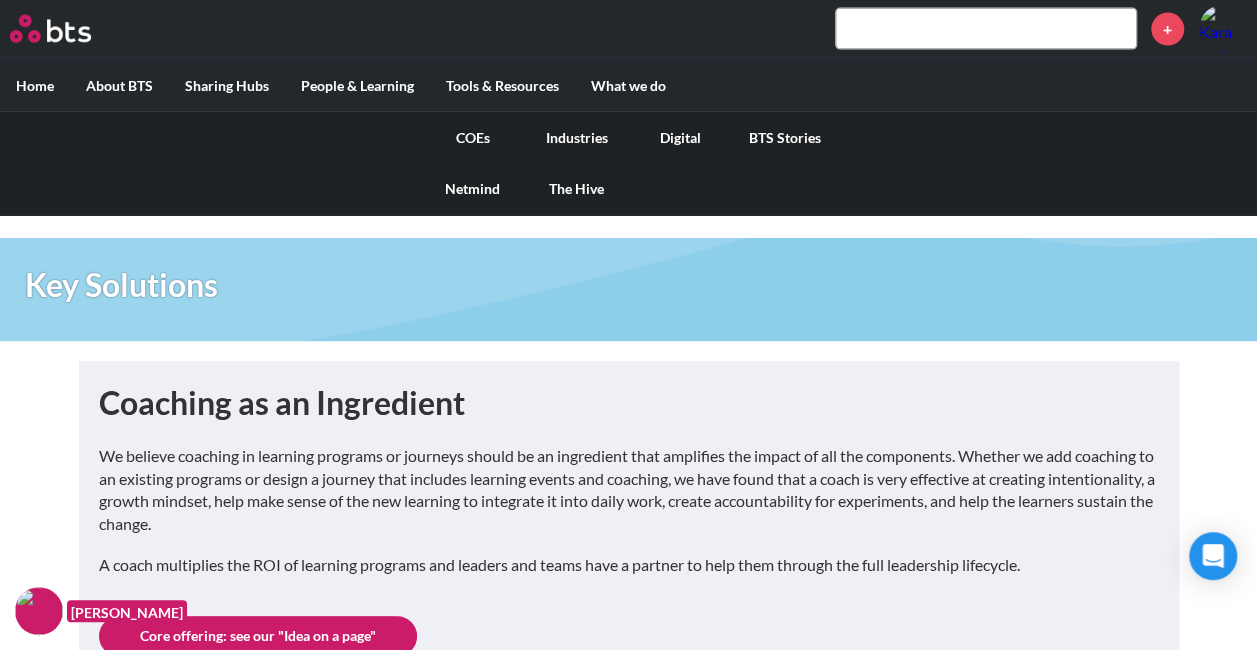 click on "COEs" at bounding box center (473, 138) 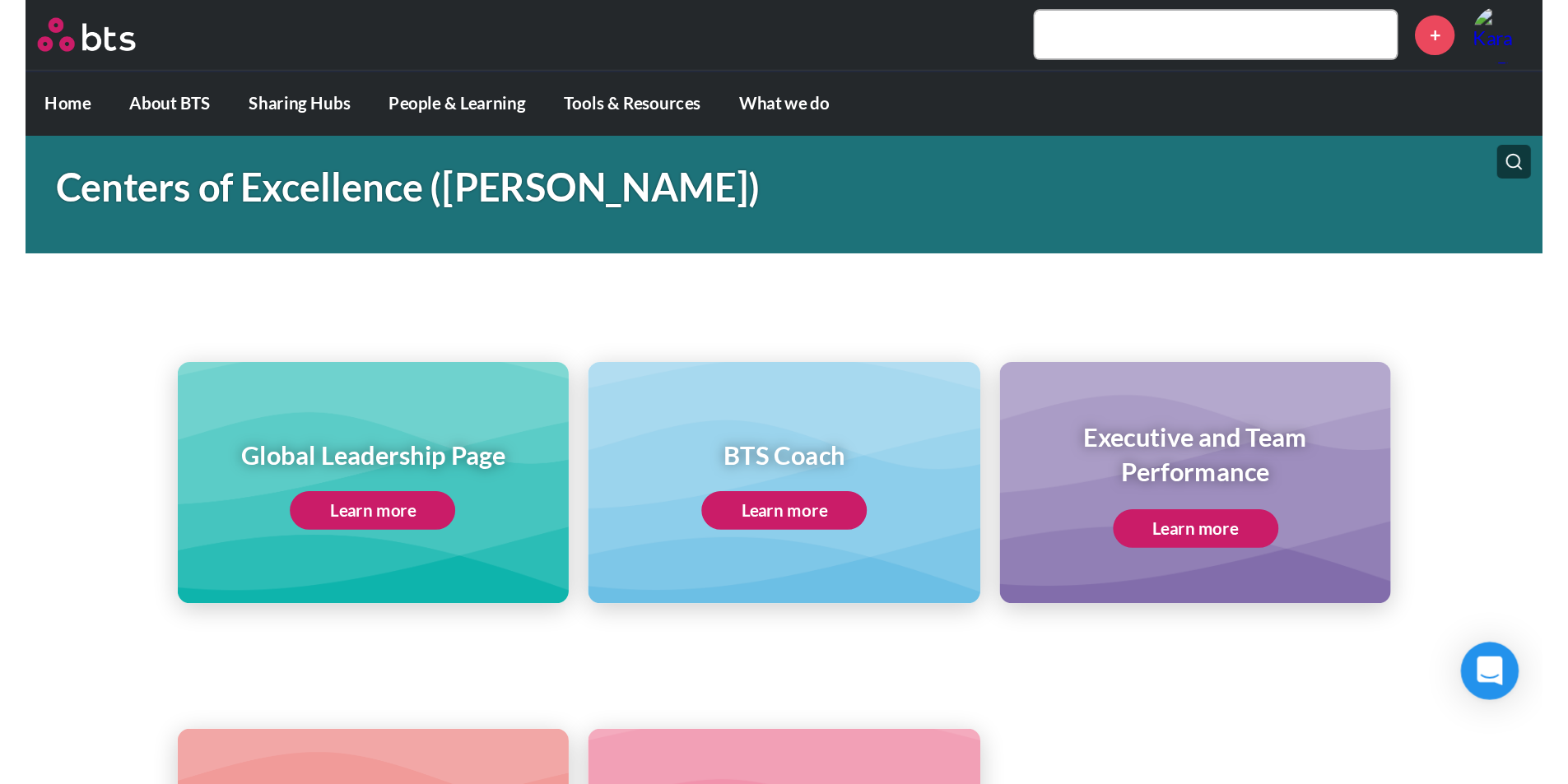 scroll, scrollTop: 165, scrollLeft: 0, axis: vertical 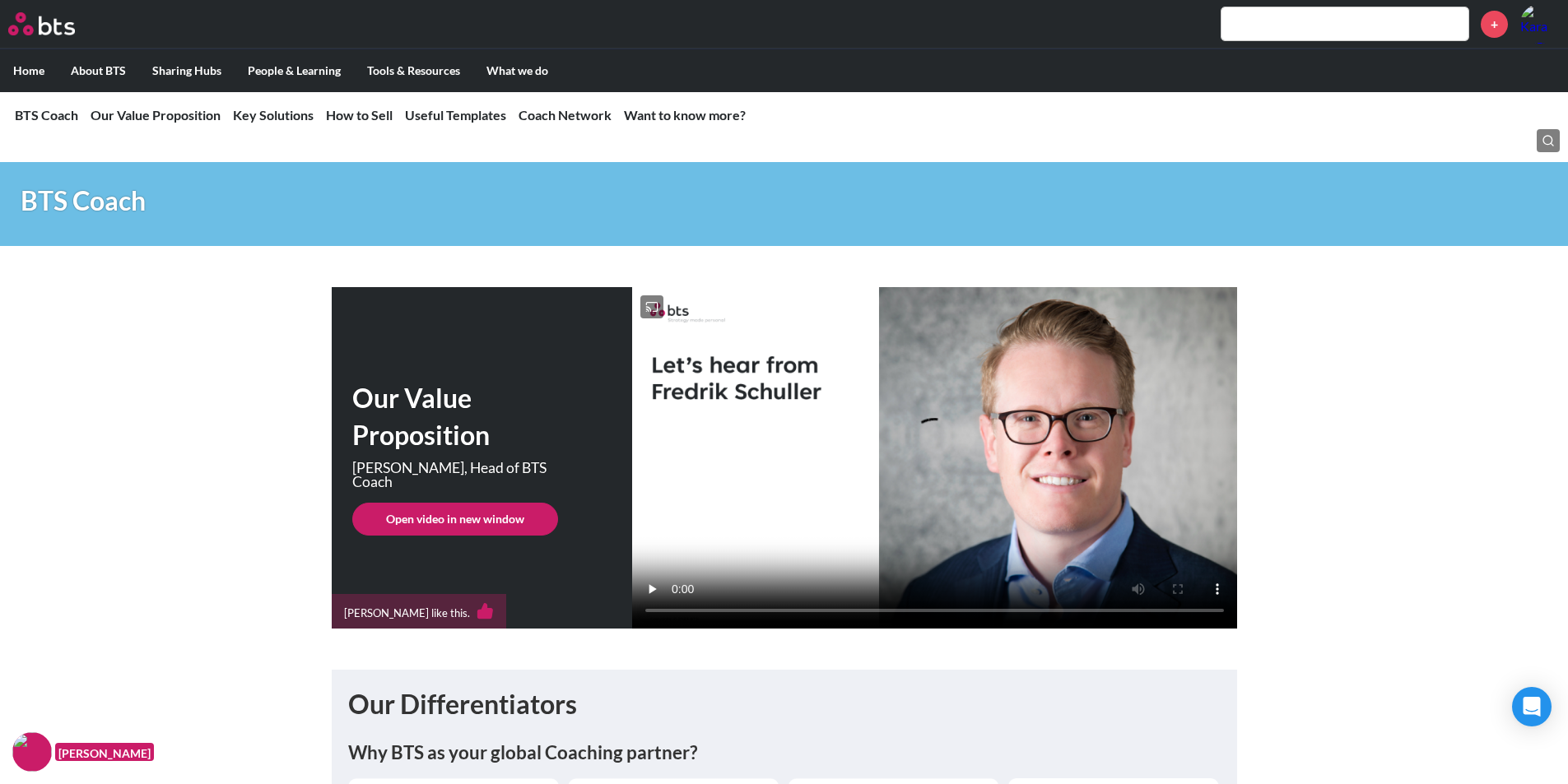 click on "Home" at bounding box center (29, 71) 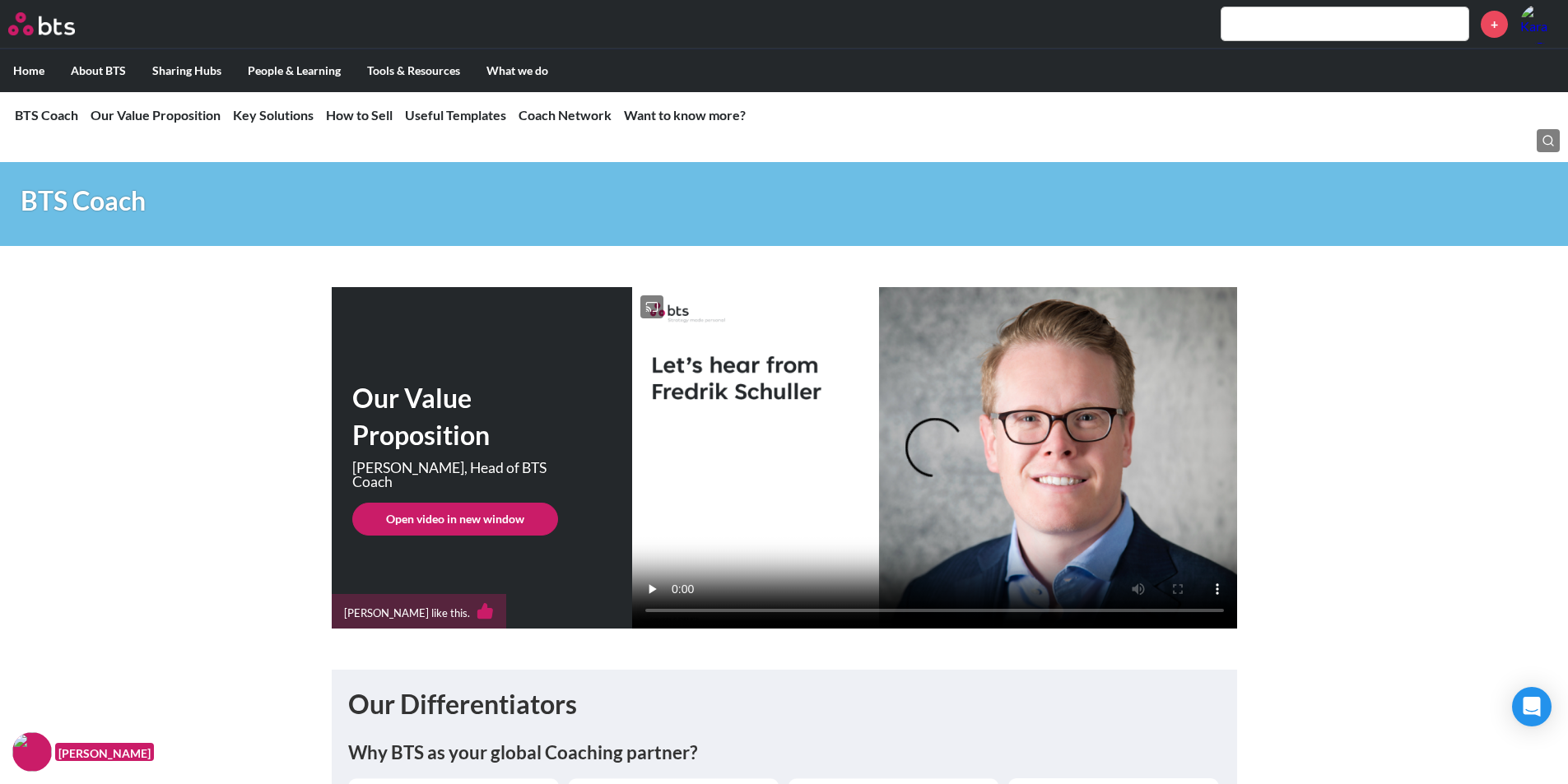 click on "Home" at bounding box center [0, 0] 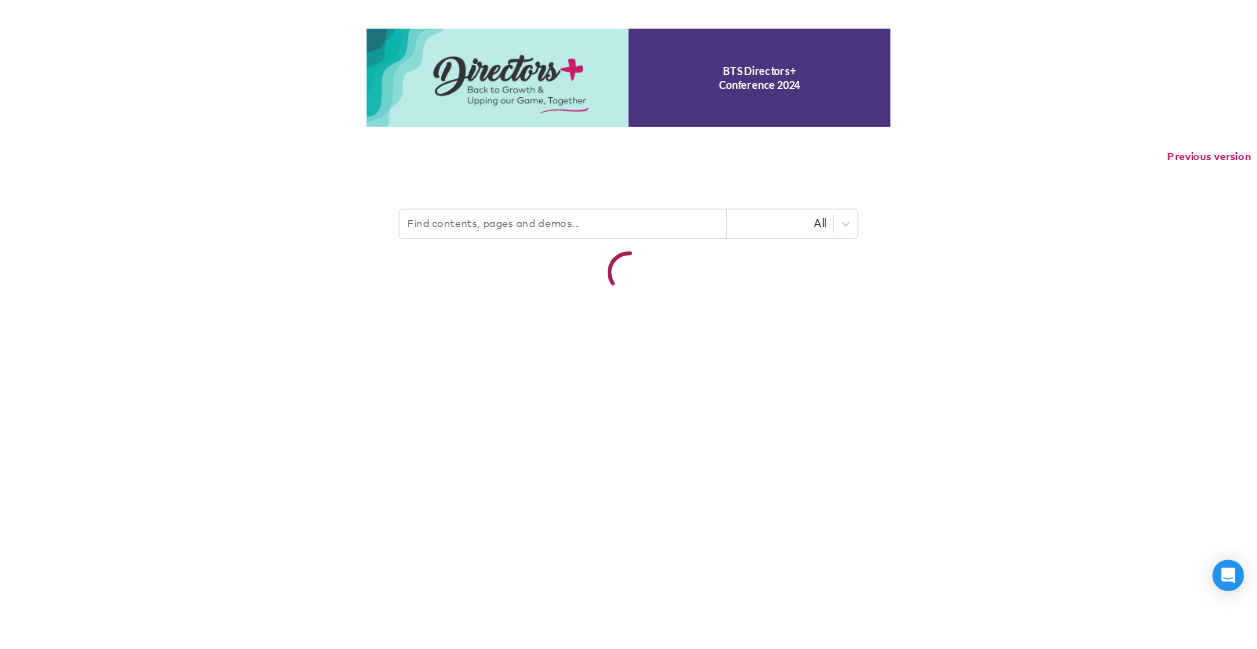 scroll, scrollTop: 0, scrollLeft: 0, axis: both 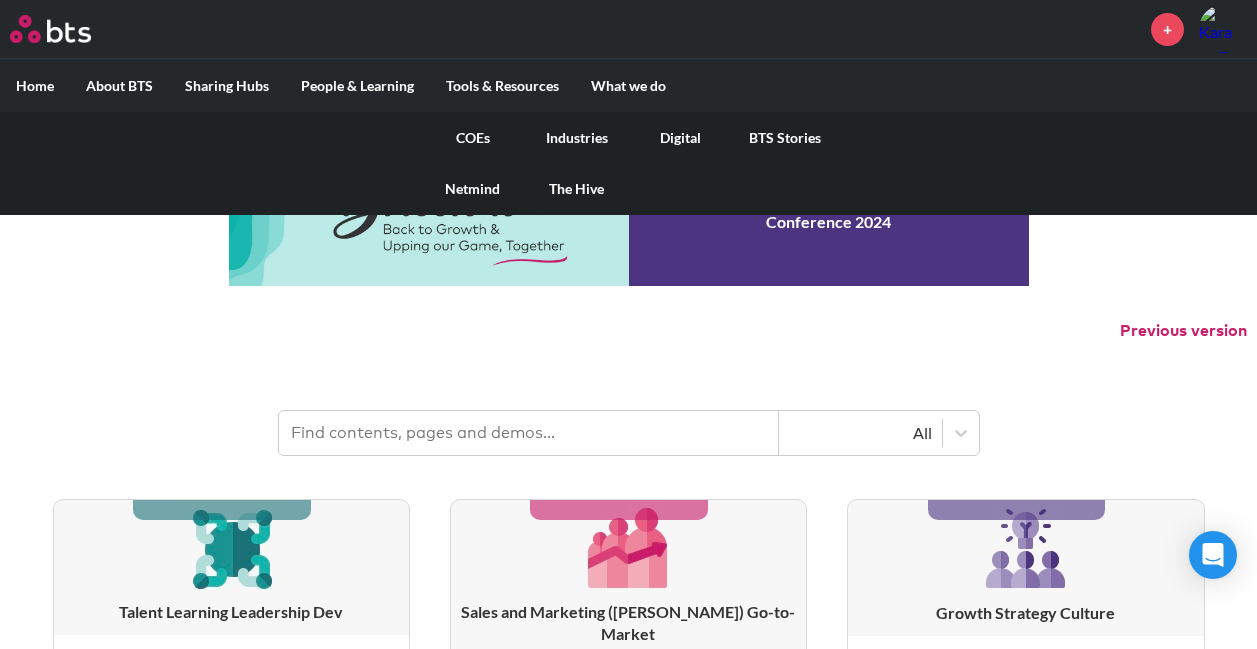 click on "COEs" at bounding box center [473, 138] 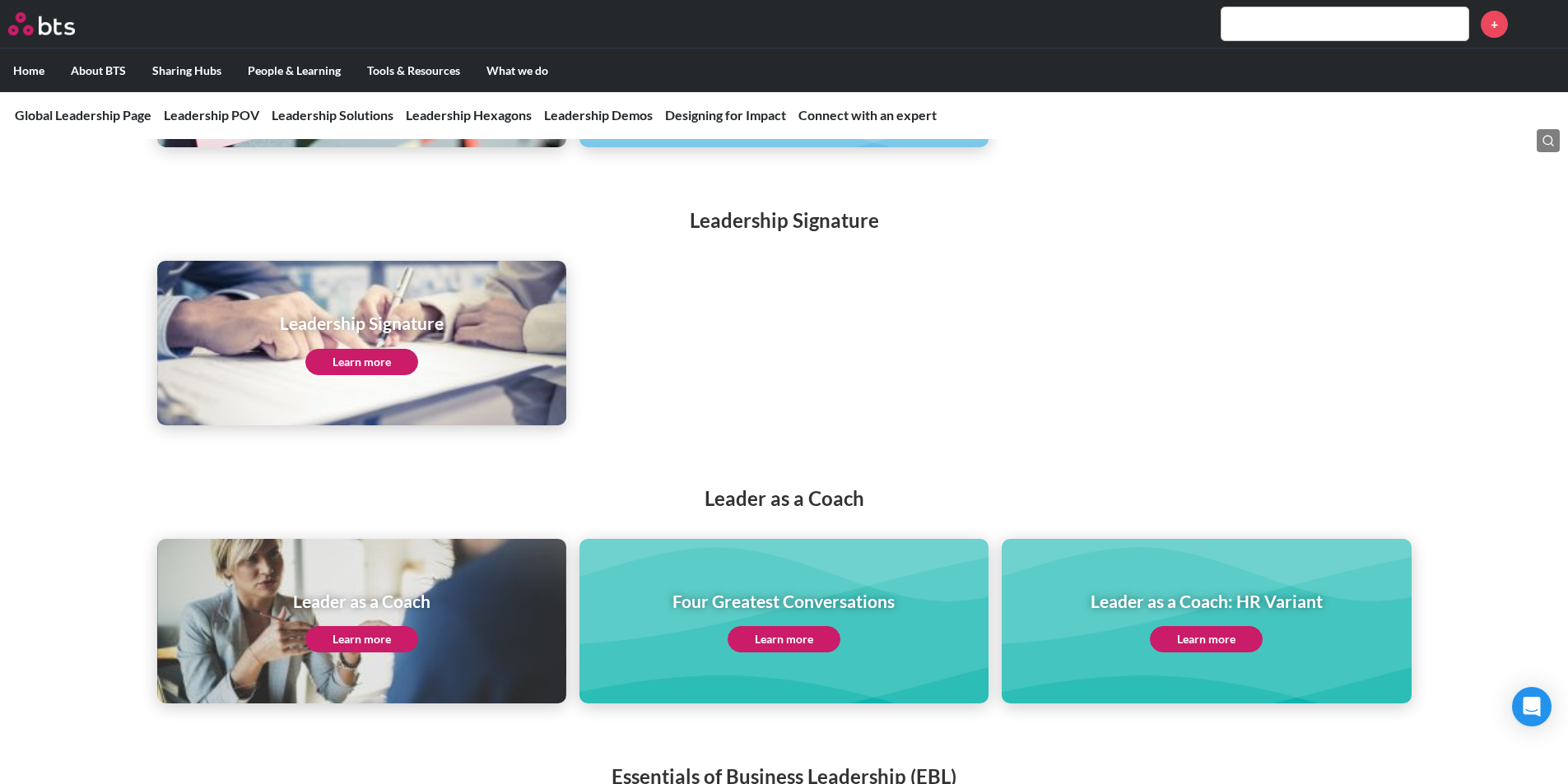 scroll, scrollTop: 2879, scrollLeft: 0, axis: vertical 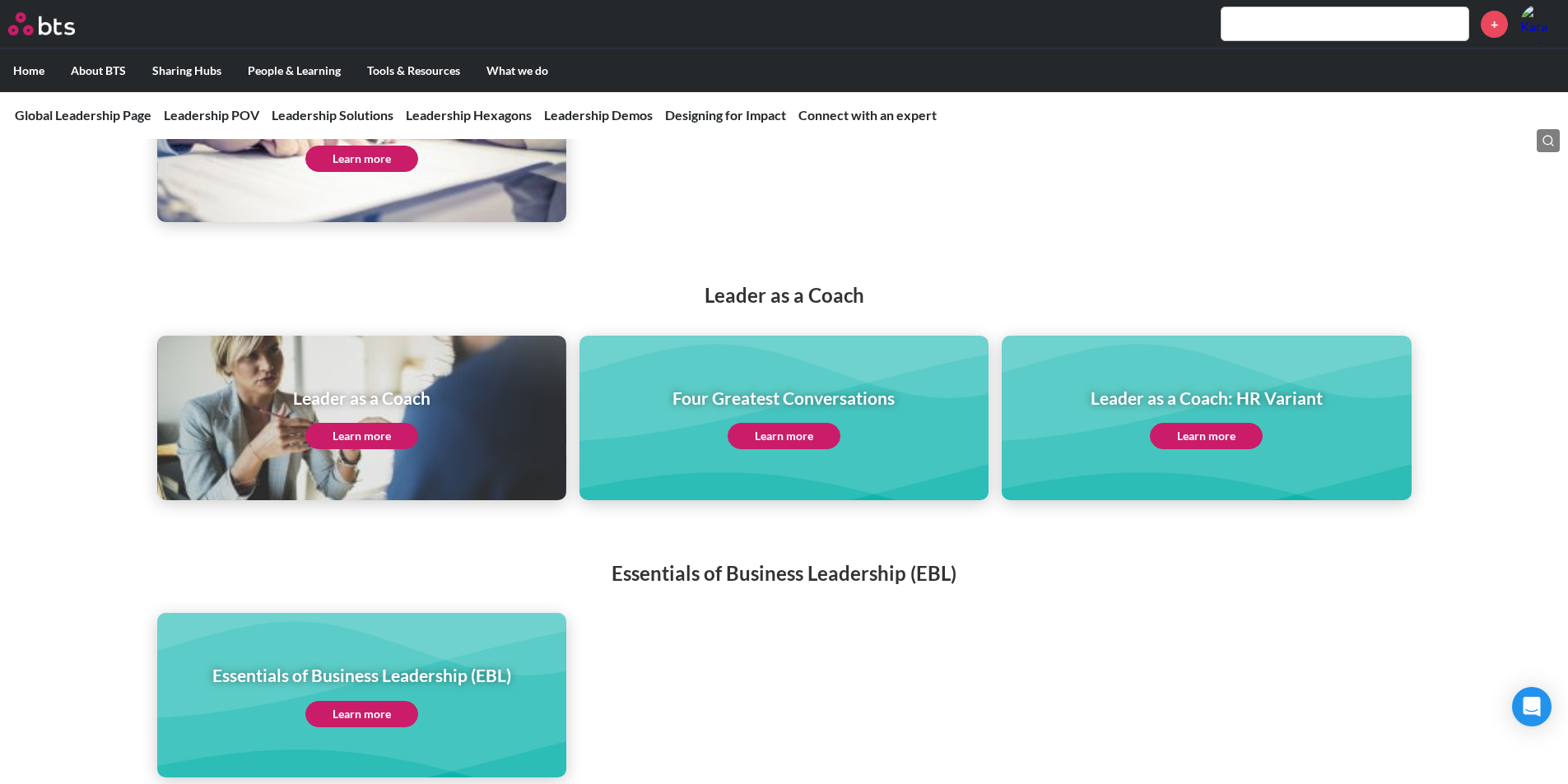 click on "Learn more" at bounding box center [361, 436] 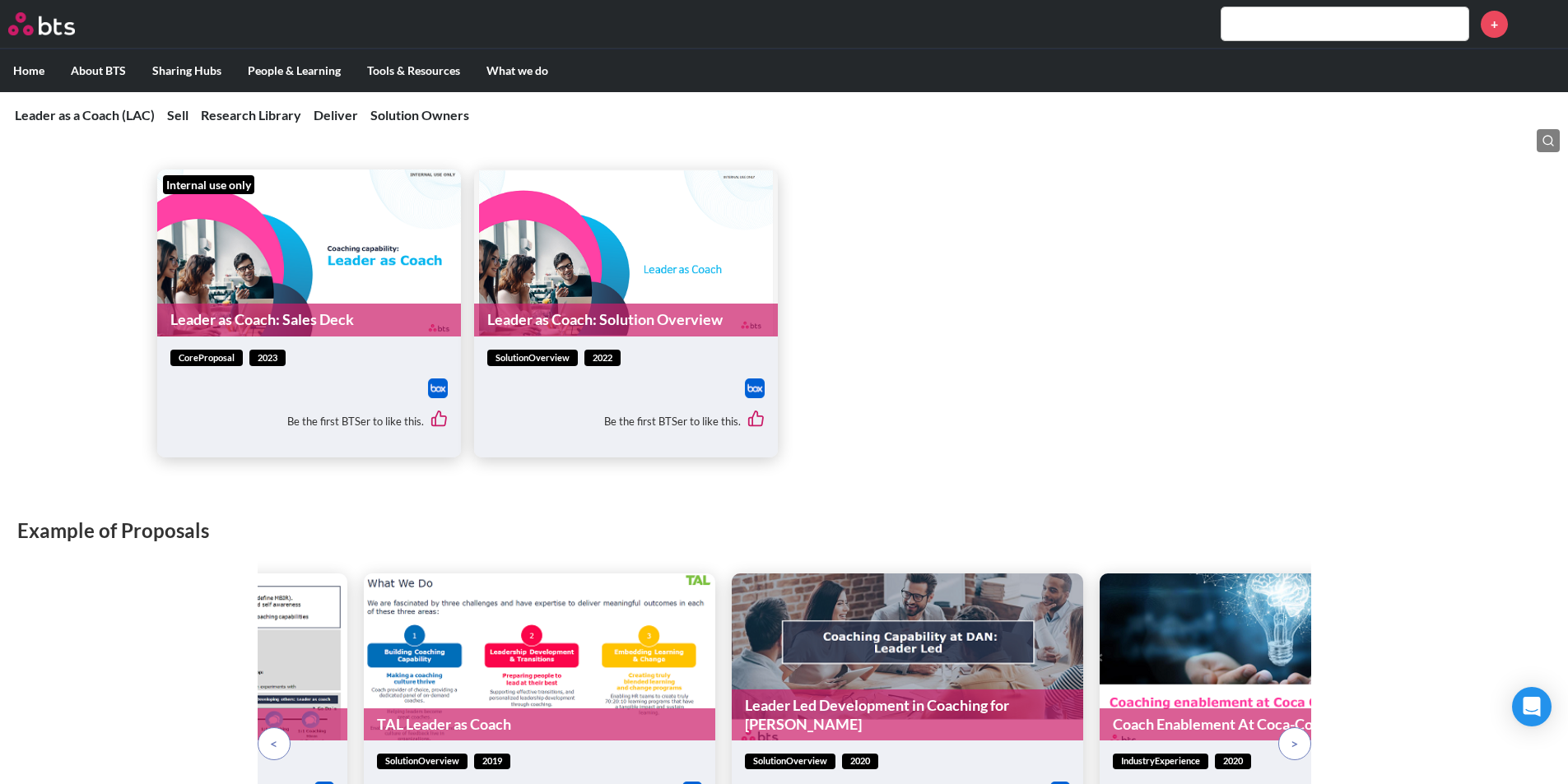 scroll, scrollTop: 740, scrollLeft: 0, axis: vertical 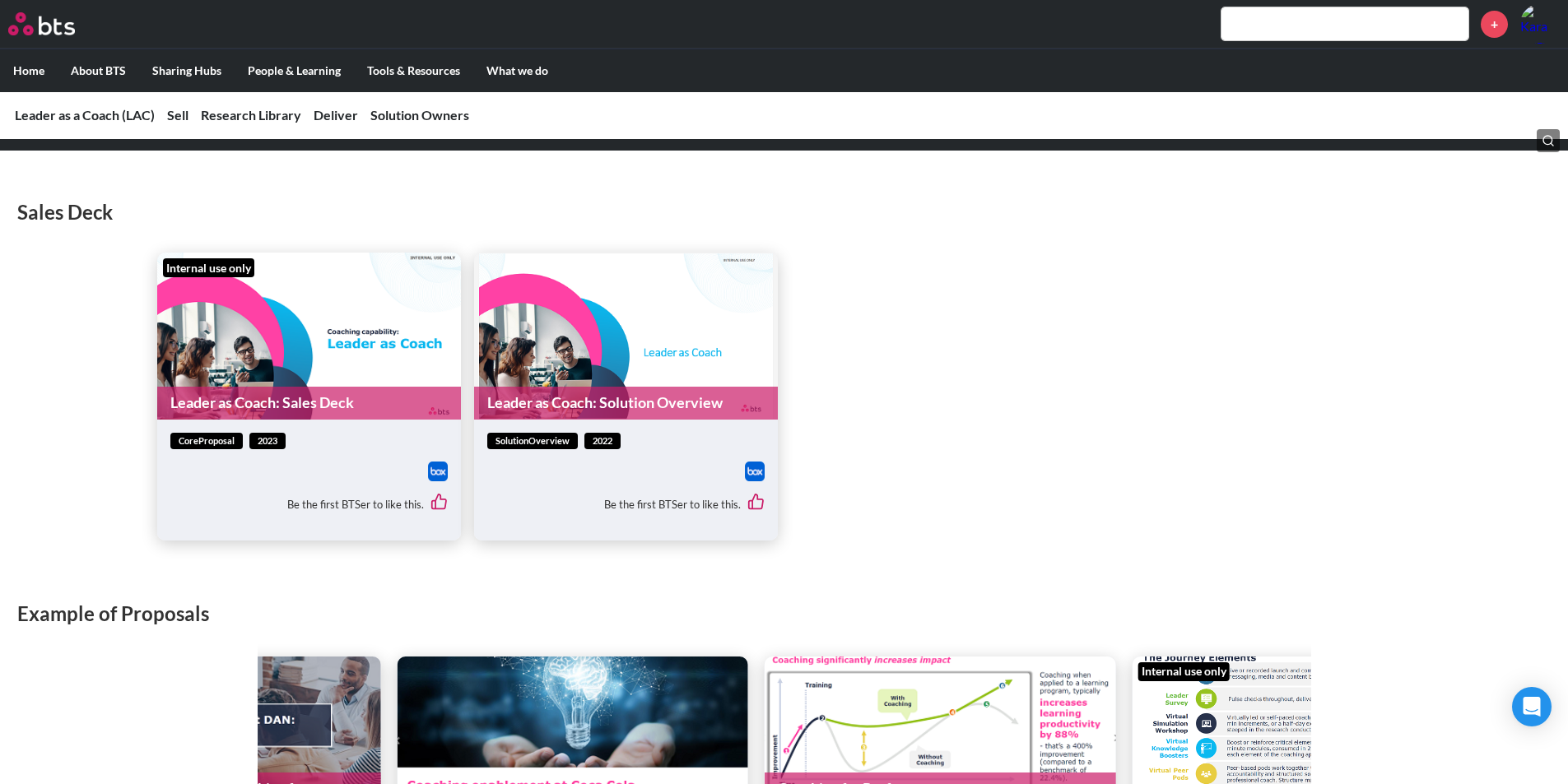 click on "Leader as Coach: Sales Deck" at bounding box center (309, 402) 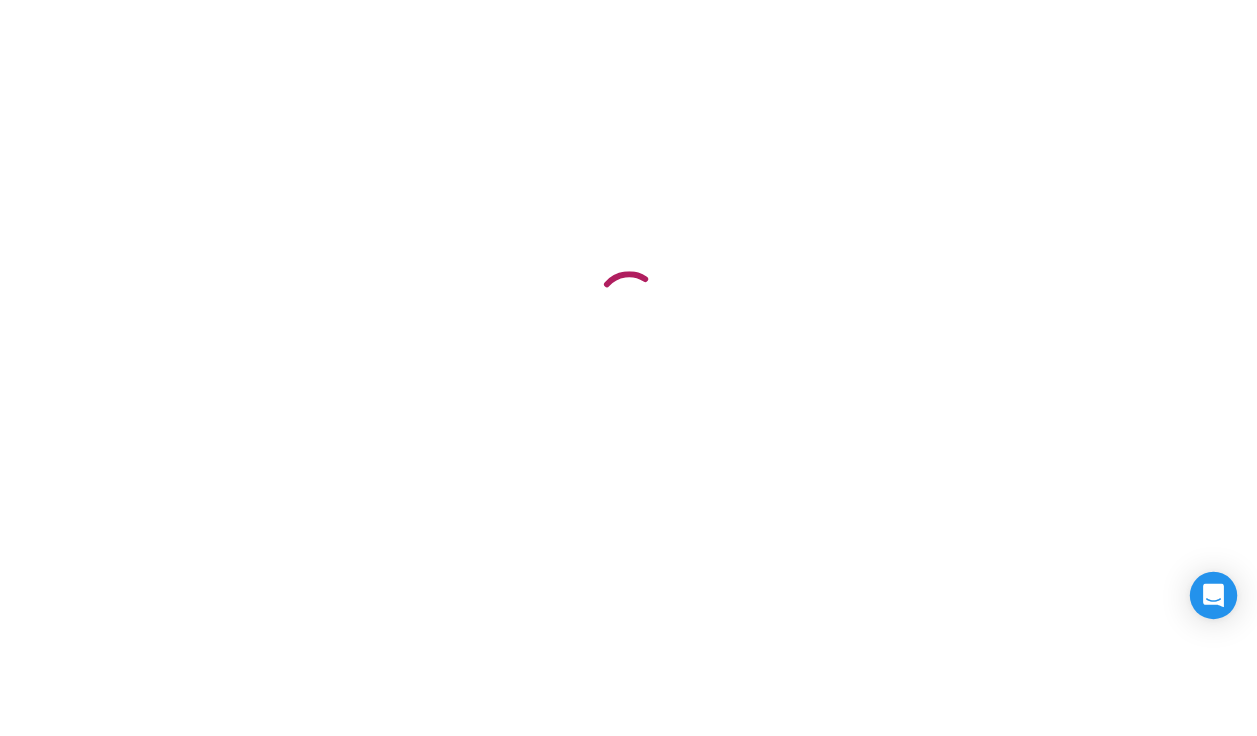 scroll, scrollTop: 0, scrollLeft: 0, axis: both 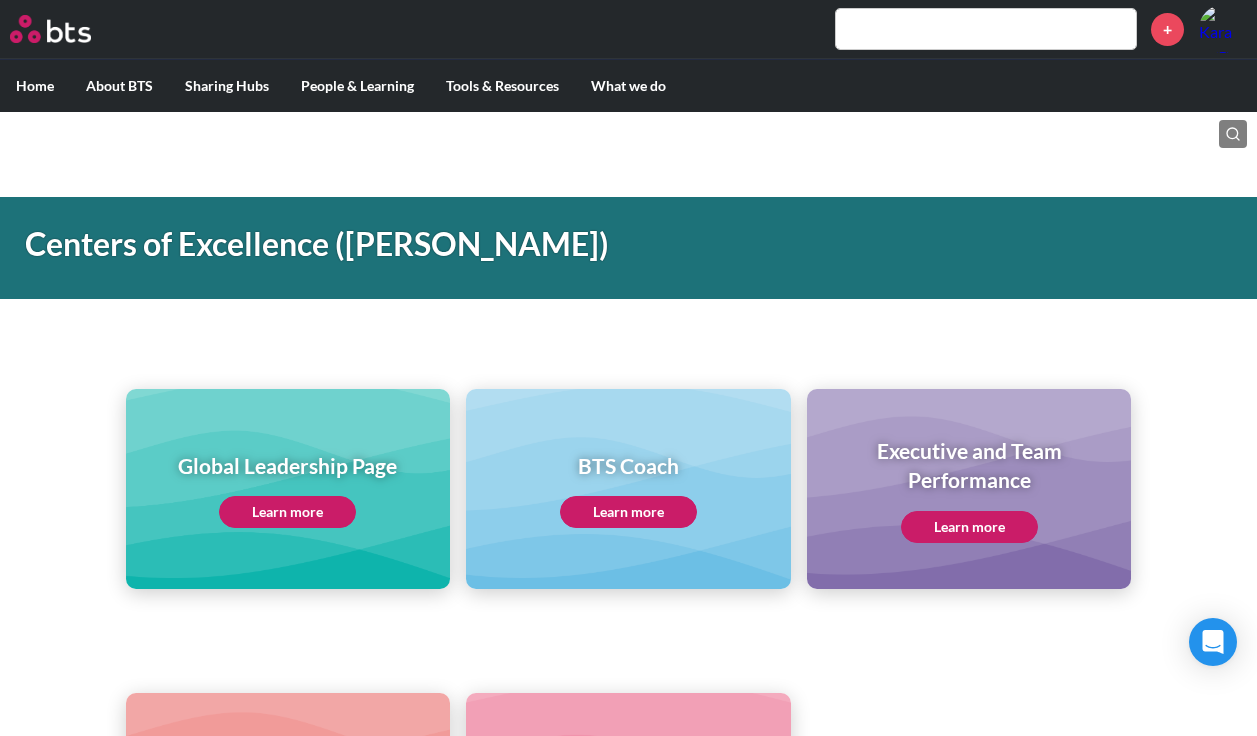 click on "Learn more" 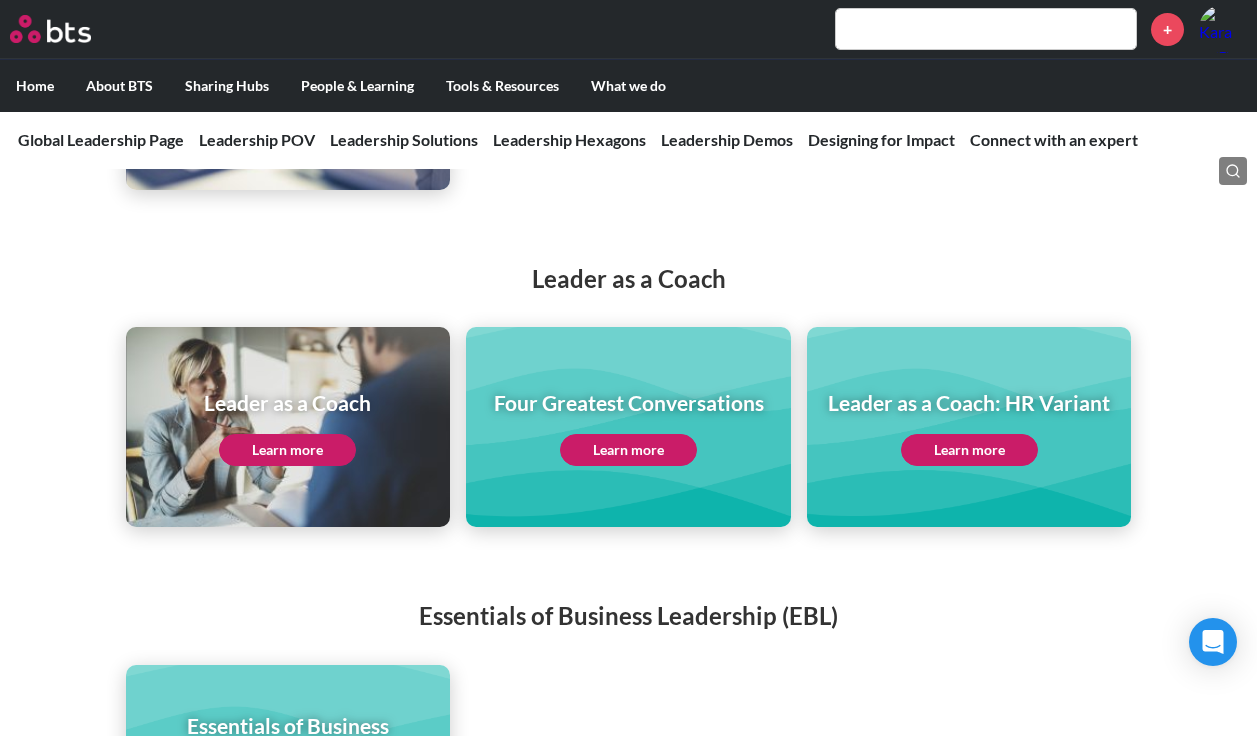 scroll, scrollTop: 3700, scrollLeft: 0, axis: vertical 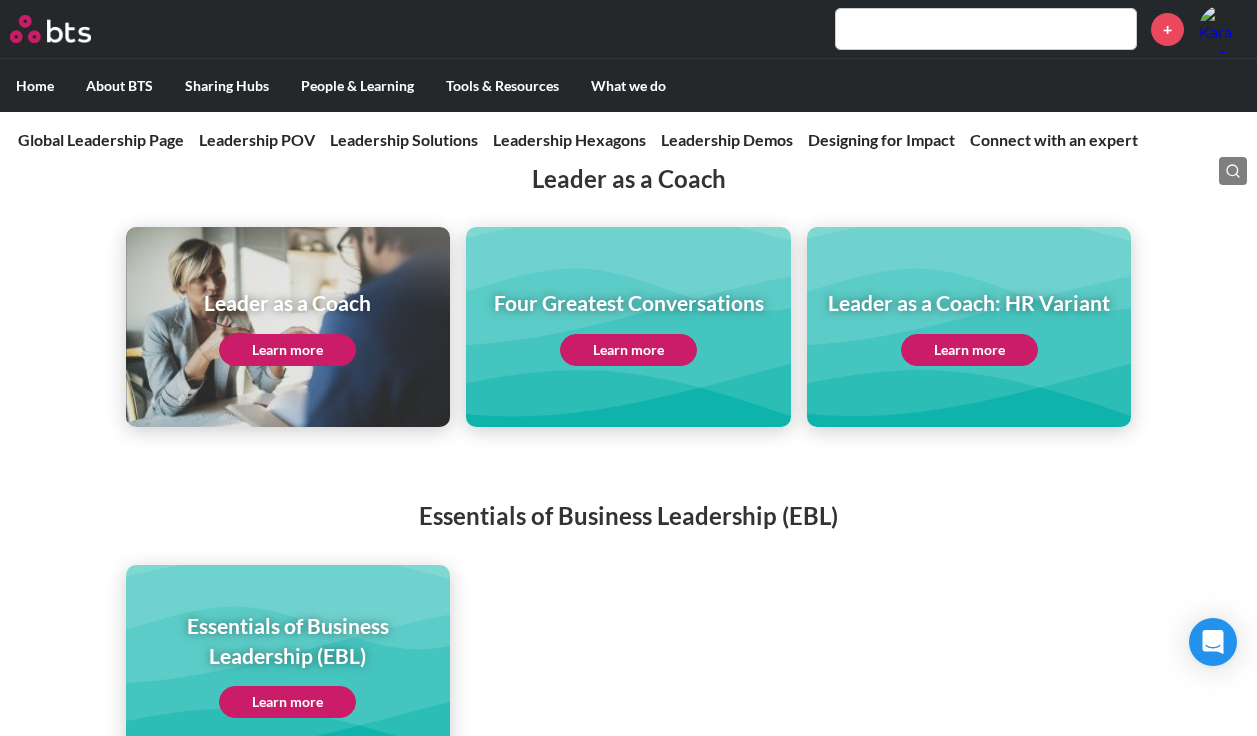 click on "Learn more" at bounding box center (628, 350) 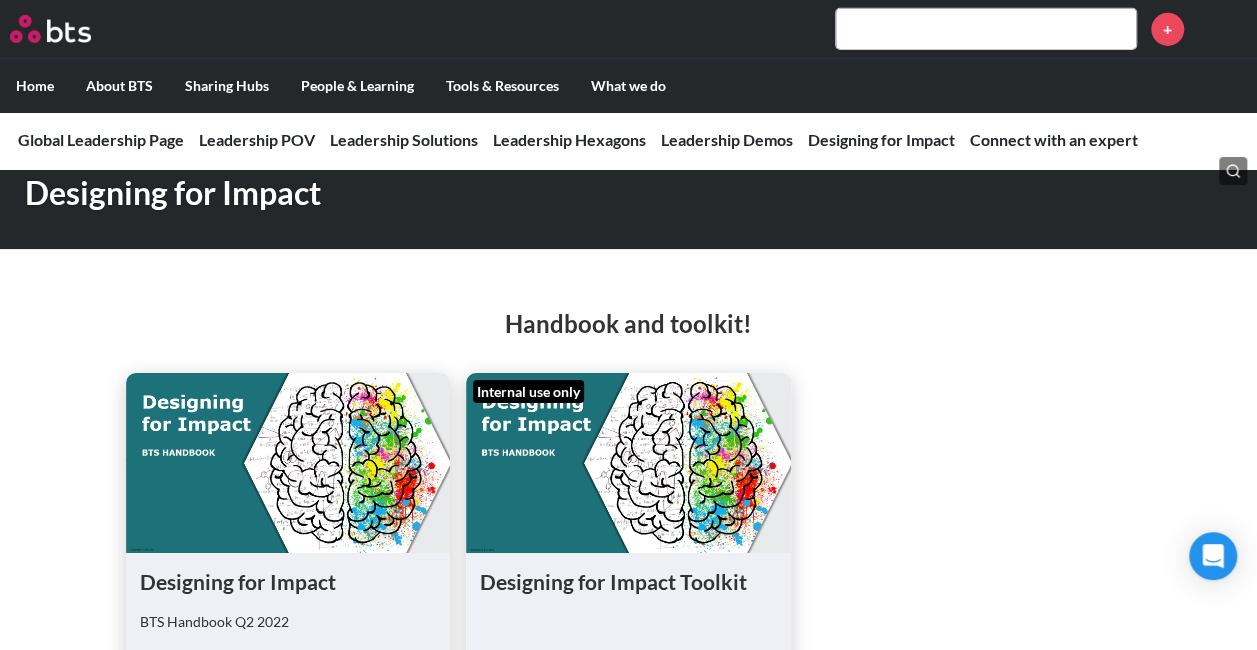 scroll, scrollTop: 7200, scrollLeft: 0, axis: vertical 